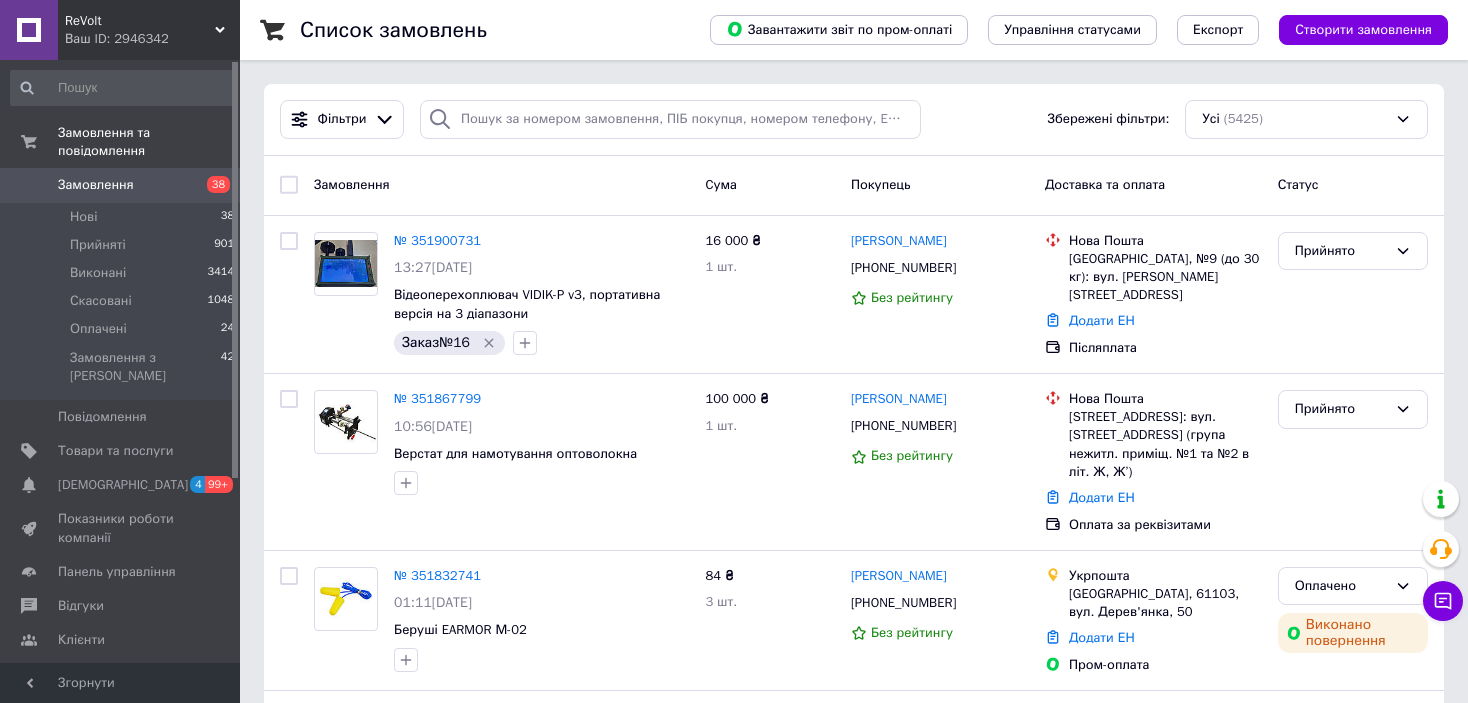 click on "Товари та послуги" at bounding box center [115, 451] 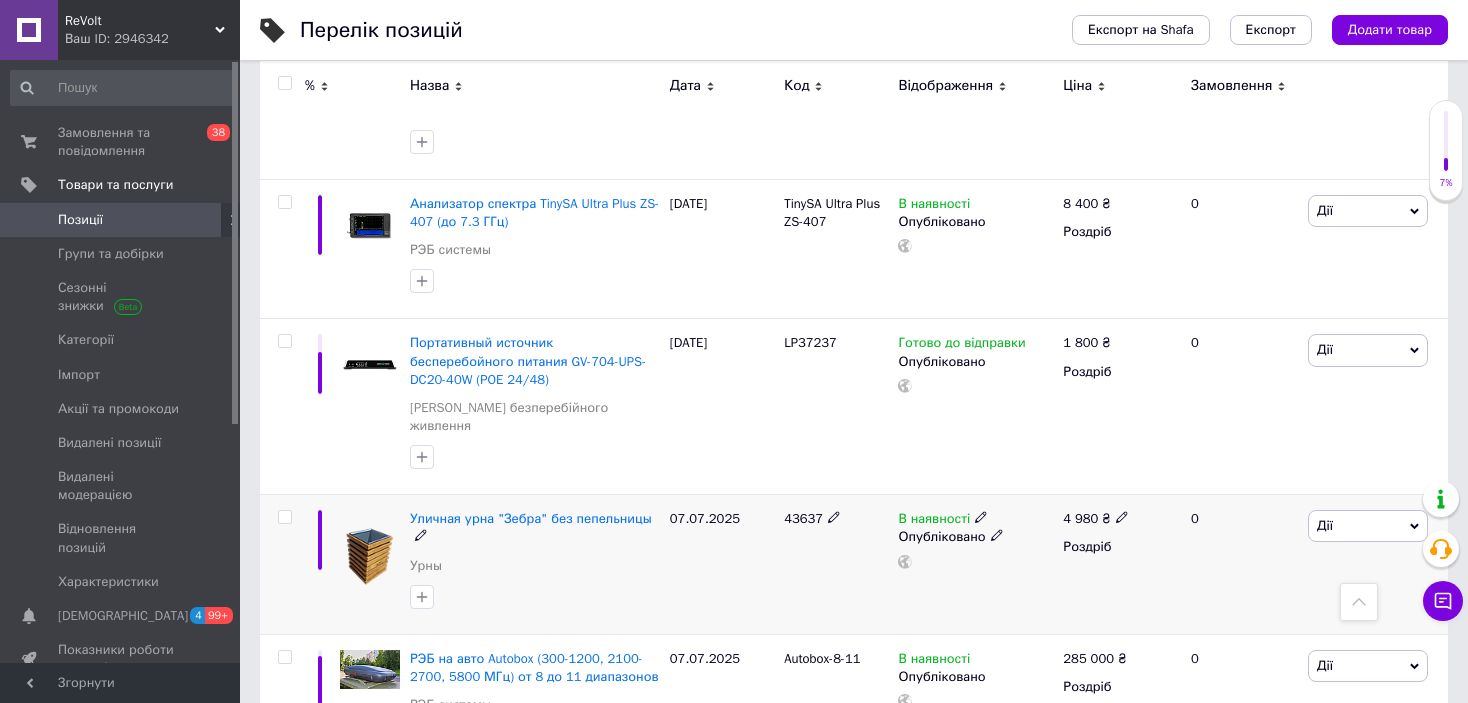 scroll, scrollTop: 1200, scrollLeft: 0, axis: vertical 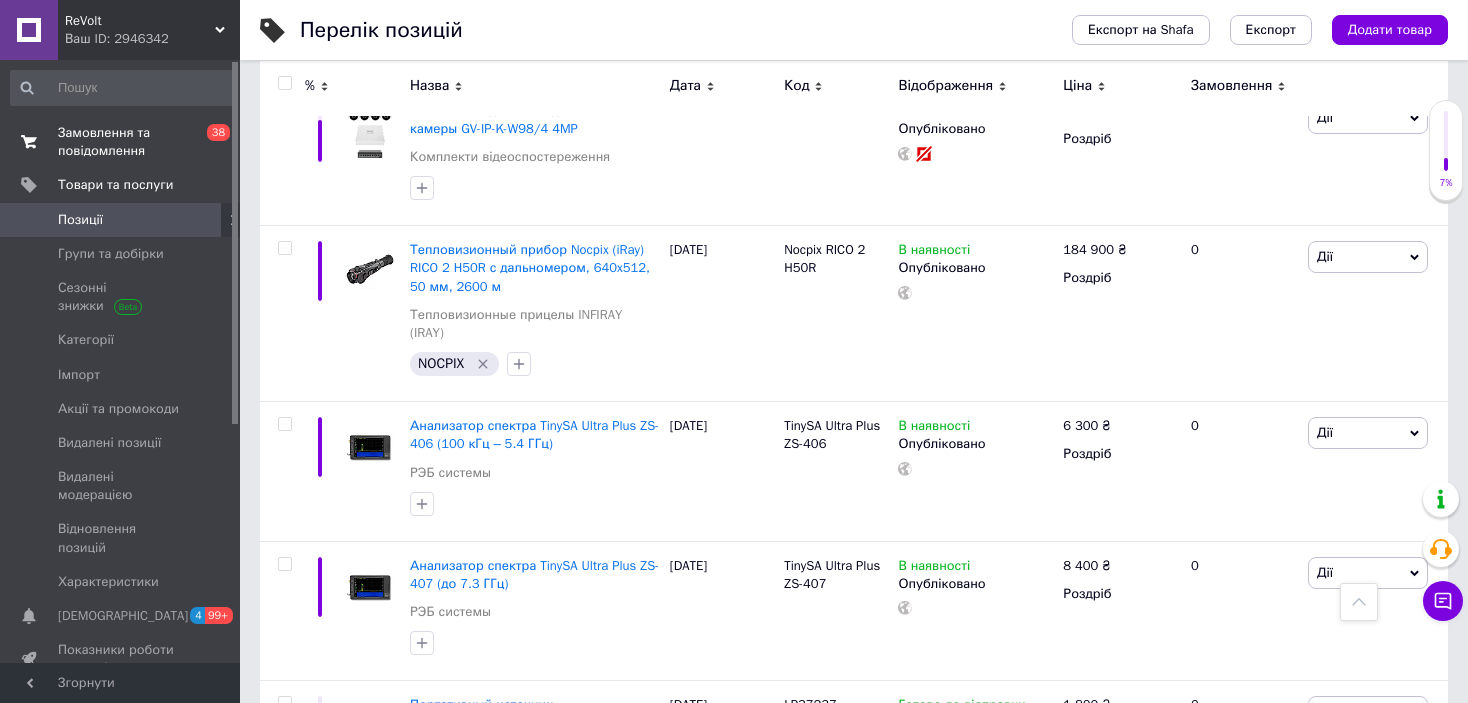 click on "Замовлення та повідомлення" at bounding box center (121, 142) 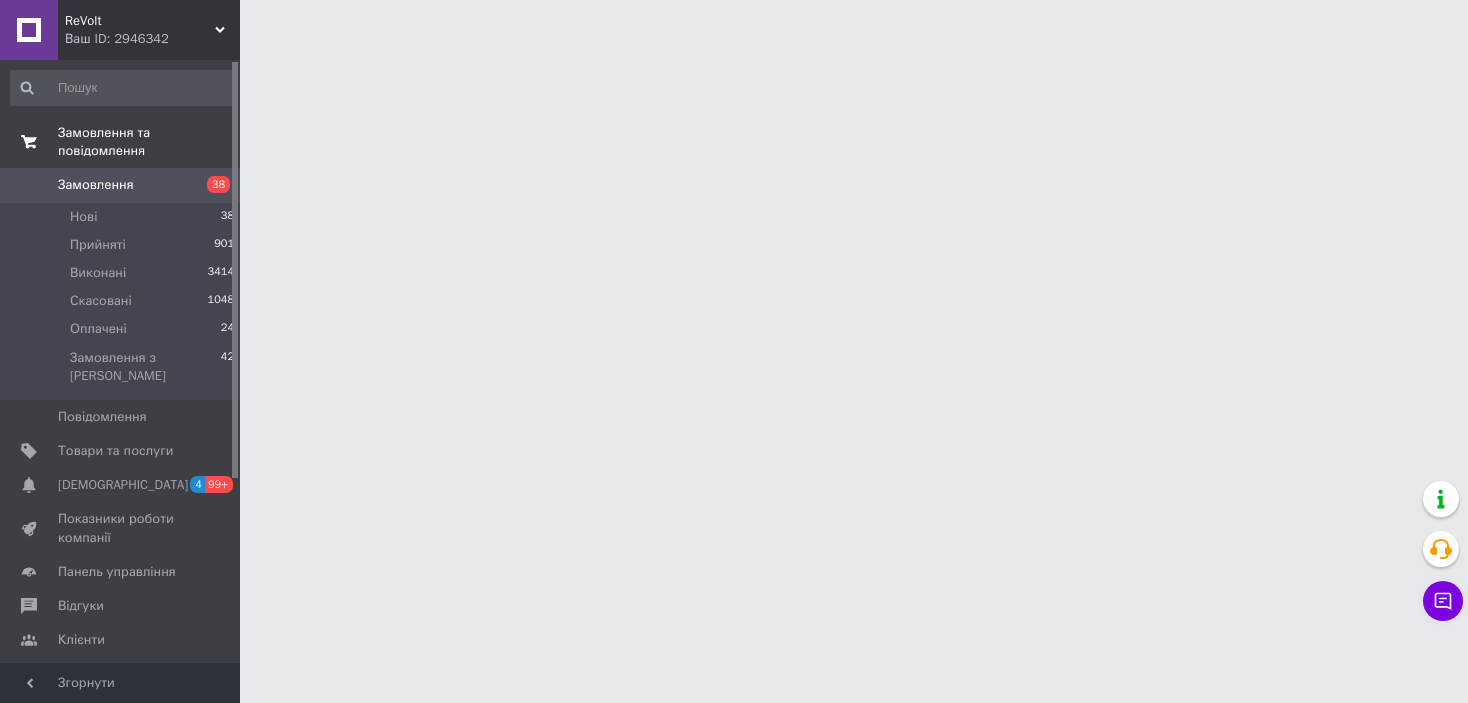 scroll, scrollTop: 0, scrollLeft: 0, axis: both 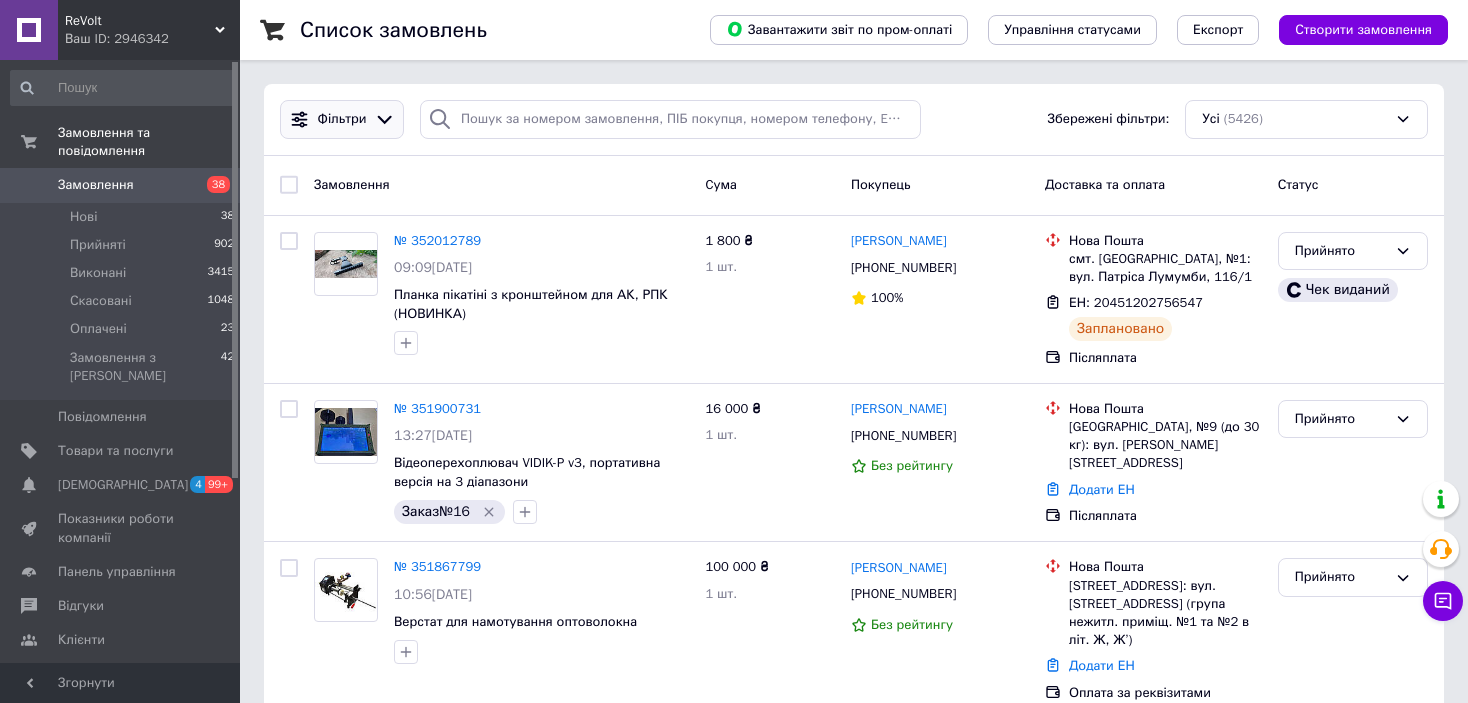 click on "Фільтри" at bounding box center (342, 119) 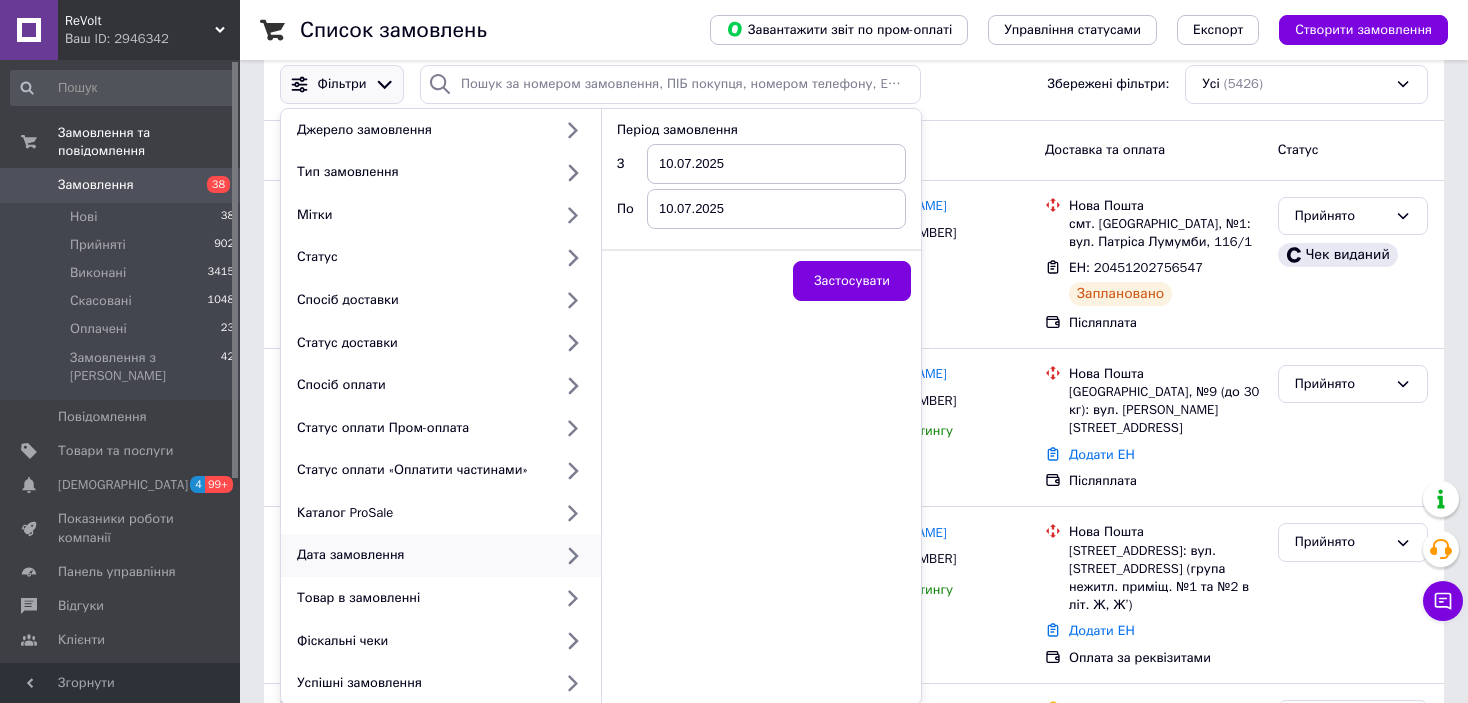 scroll, scrollTop: 0, scrollLeft: 0, axis: both 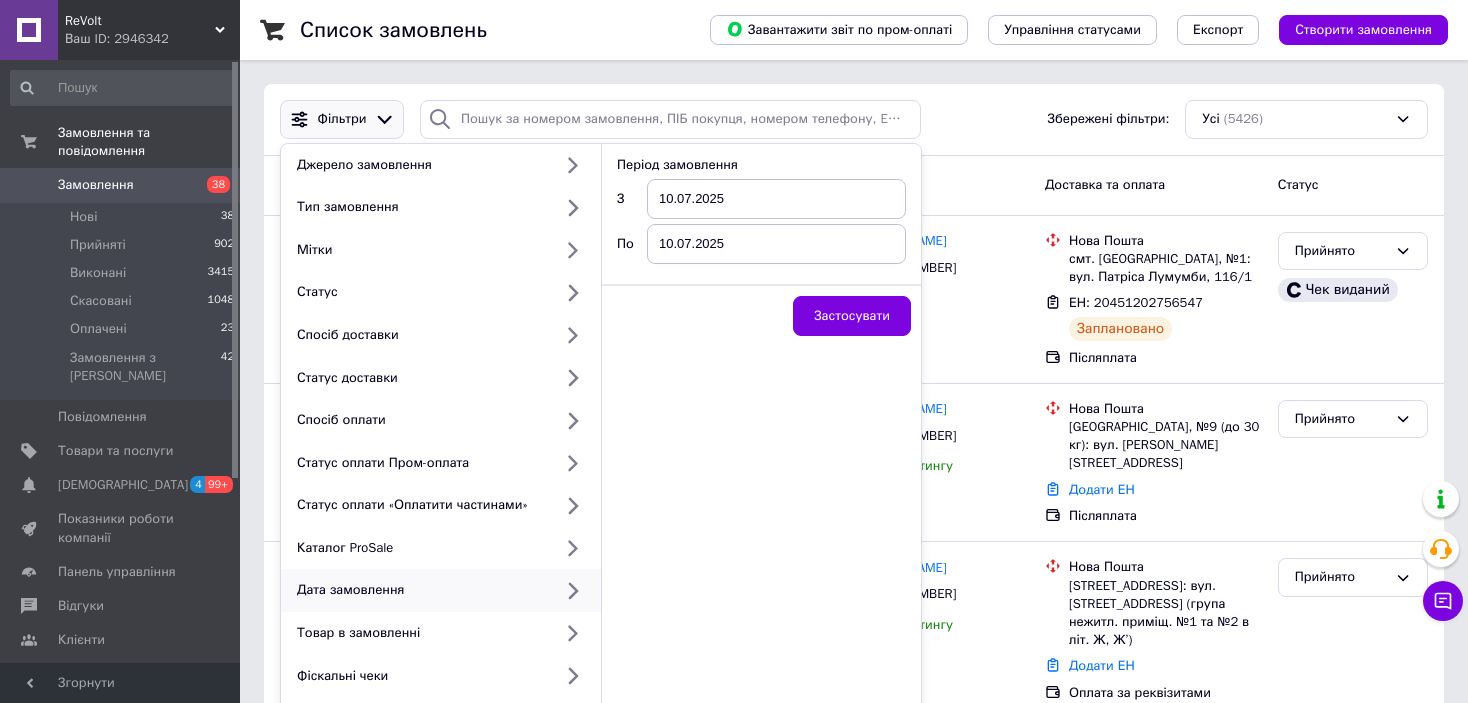 click on "10.07.2025" at bounding box center (776, 199) 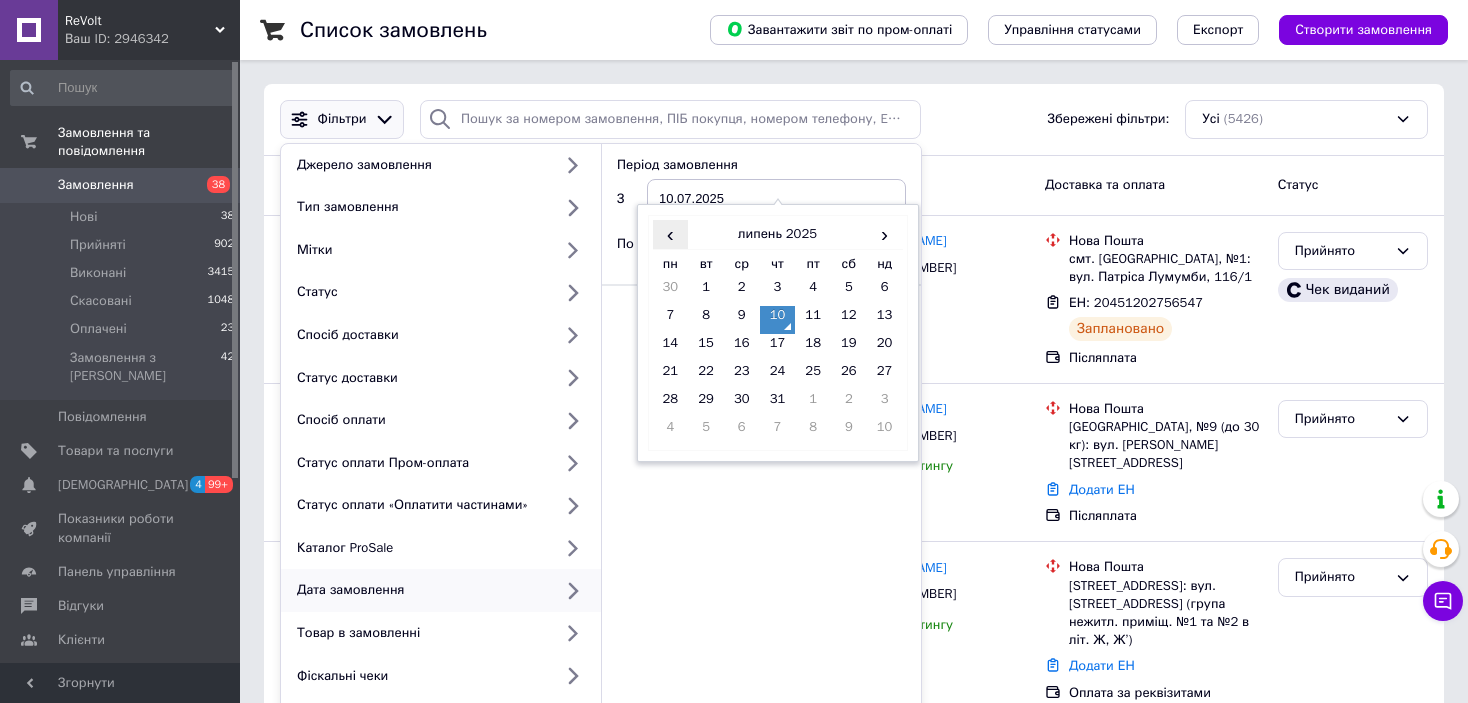 click on "‹" at bounding box center [671, 234] 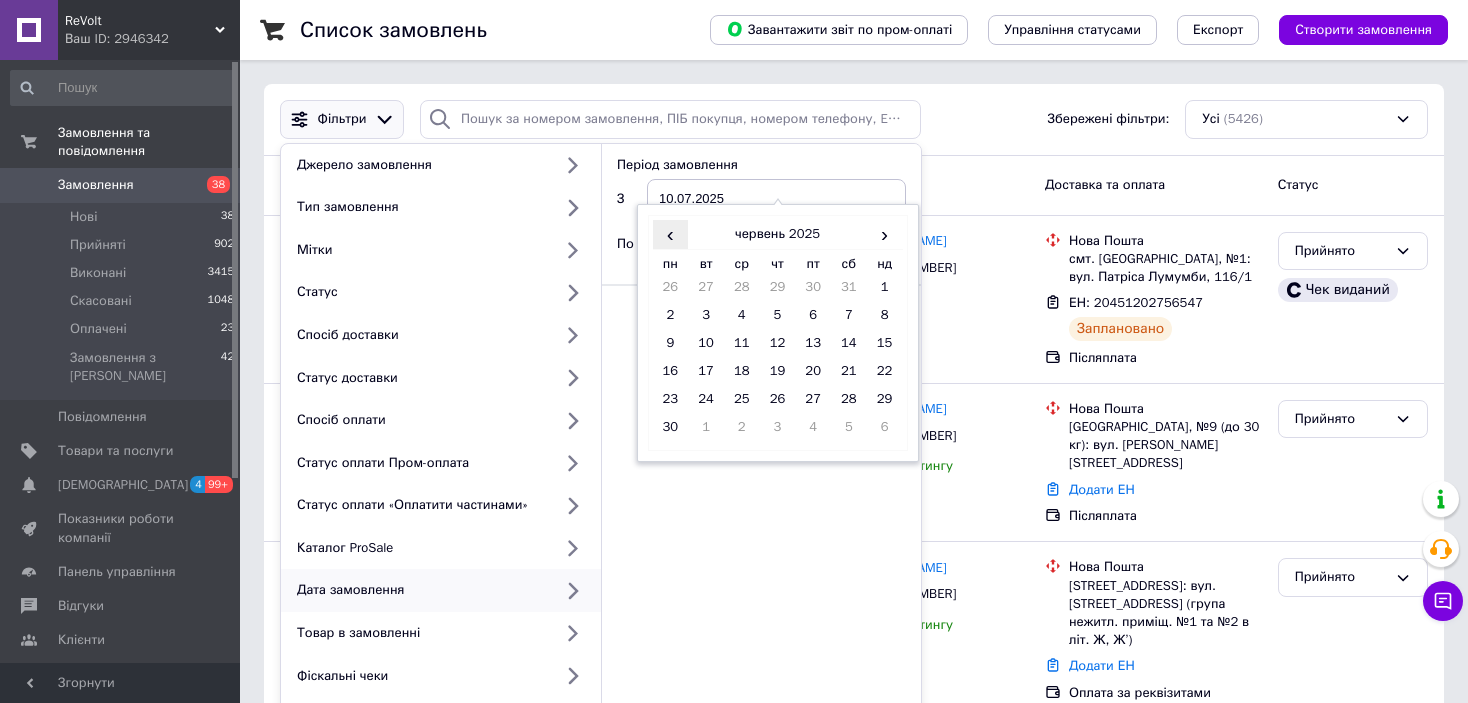 click on "‹" at bounding box center (671, 234) 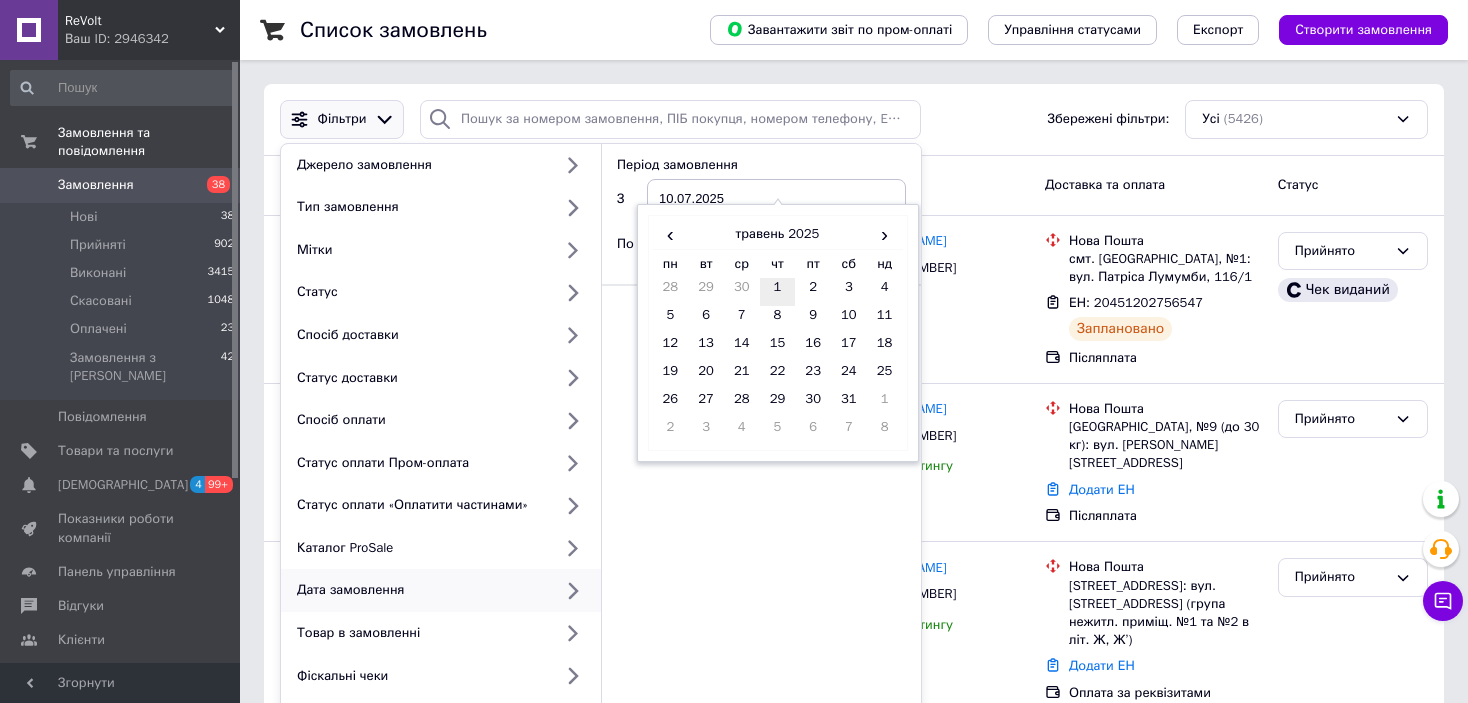 click on "1" at bounding box center (778, 292) 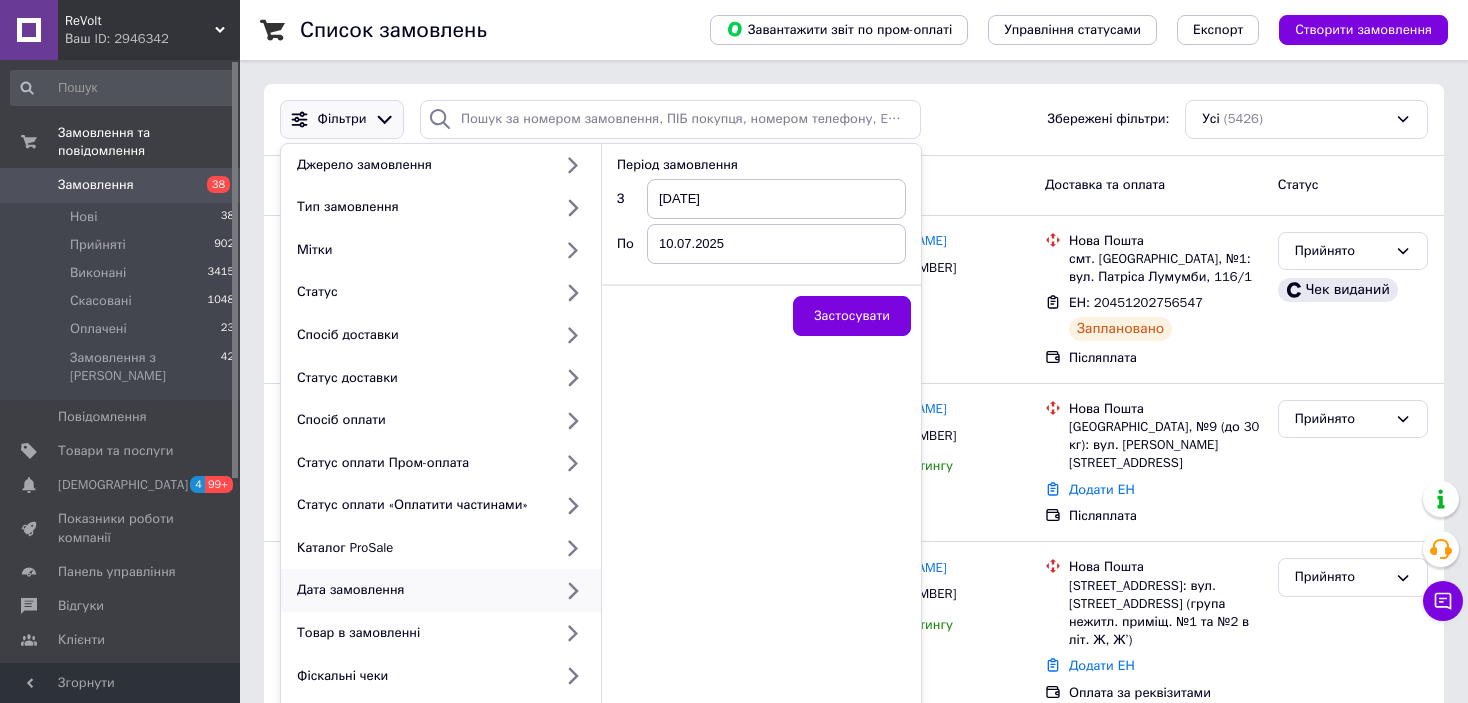 click on "10.07.2025" at bounding box center [776, 244] 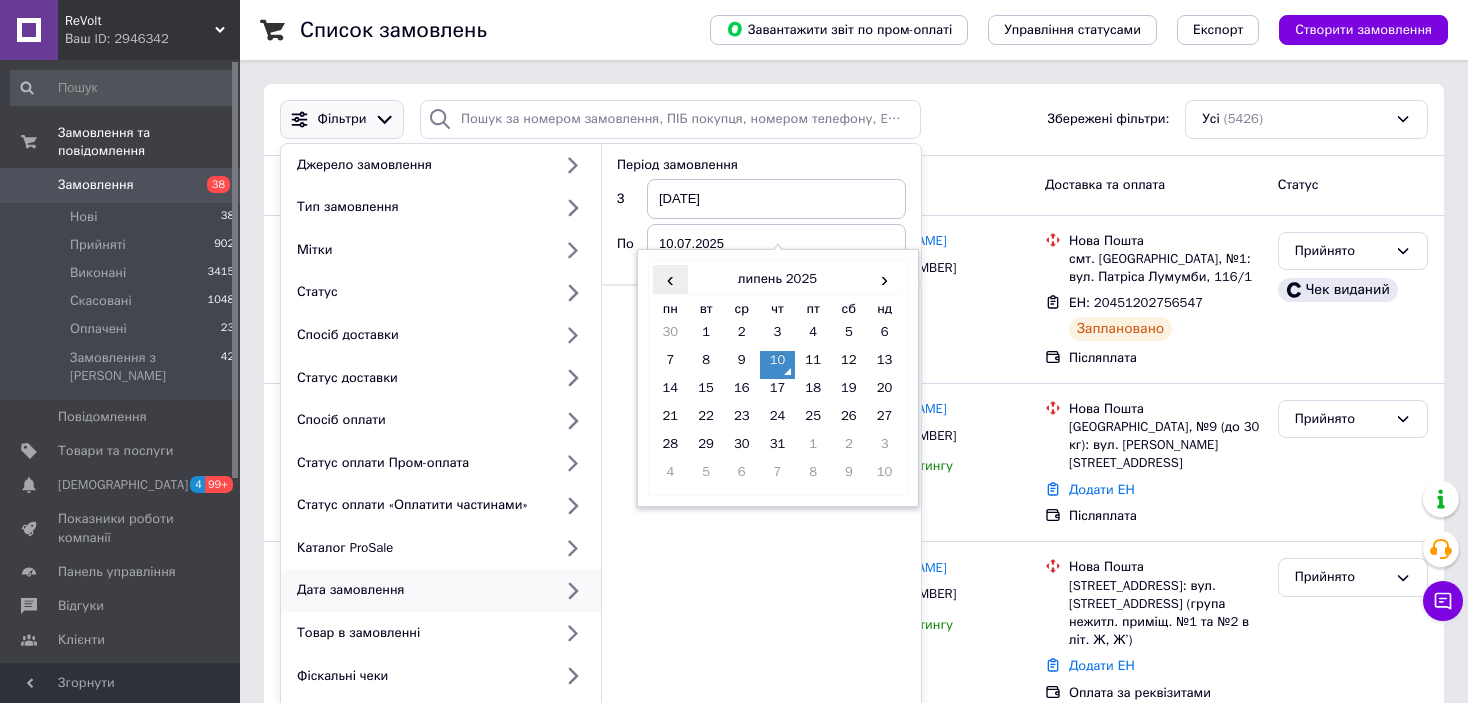click on "‹" at bounding box center (671, 279) 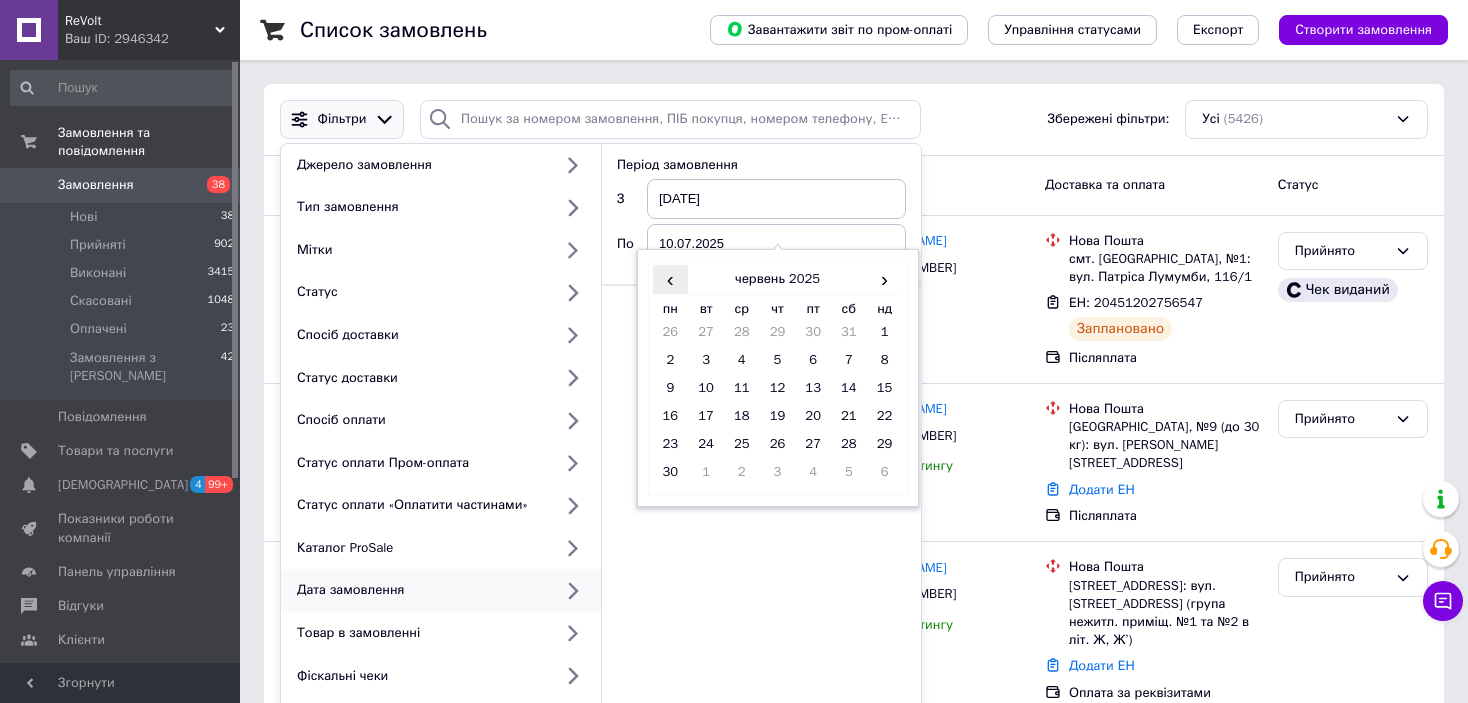 click on "‹" at bounding box center [671, 279] 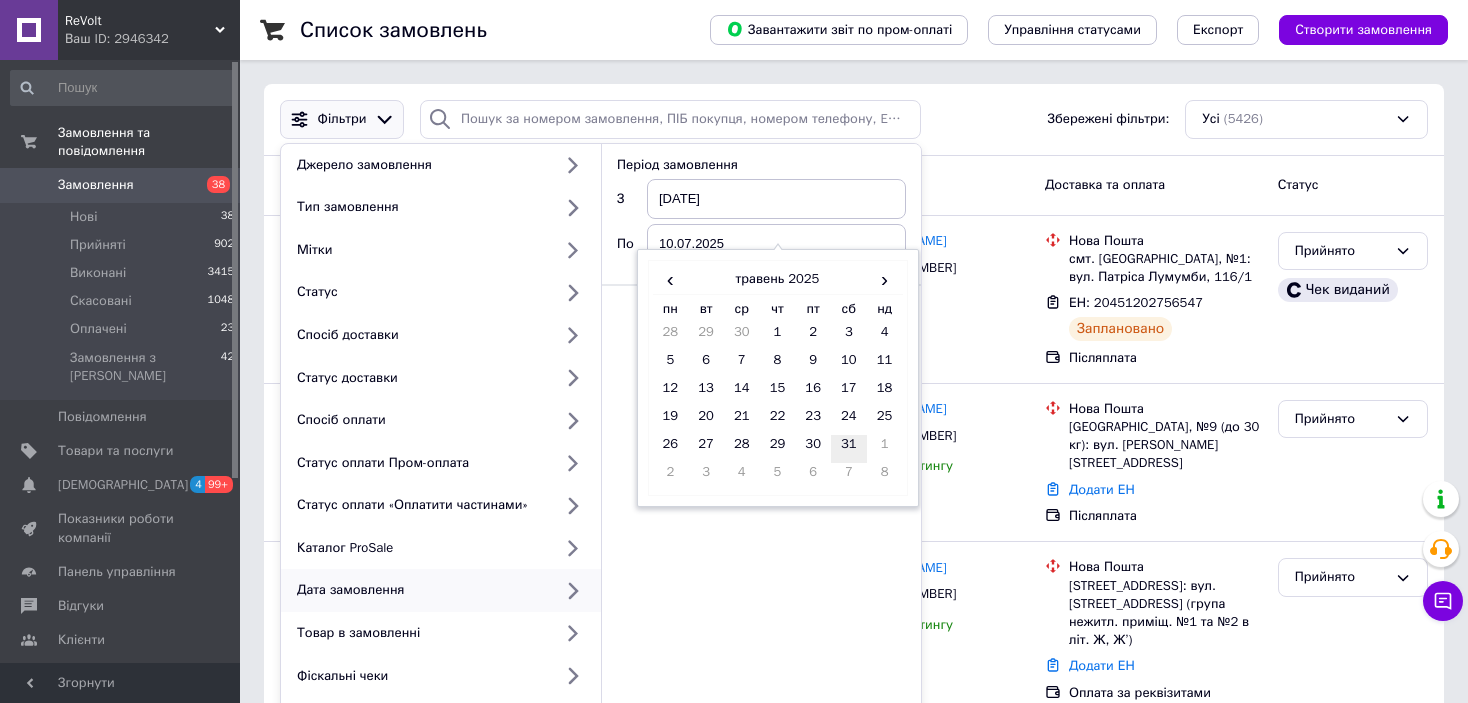 click on "31" at bounding box center [849, 449] 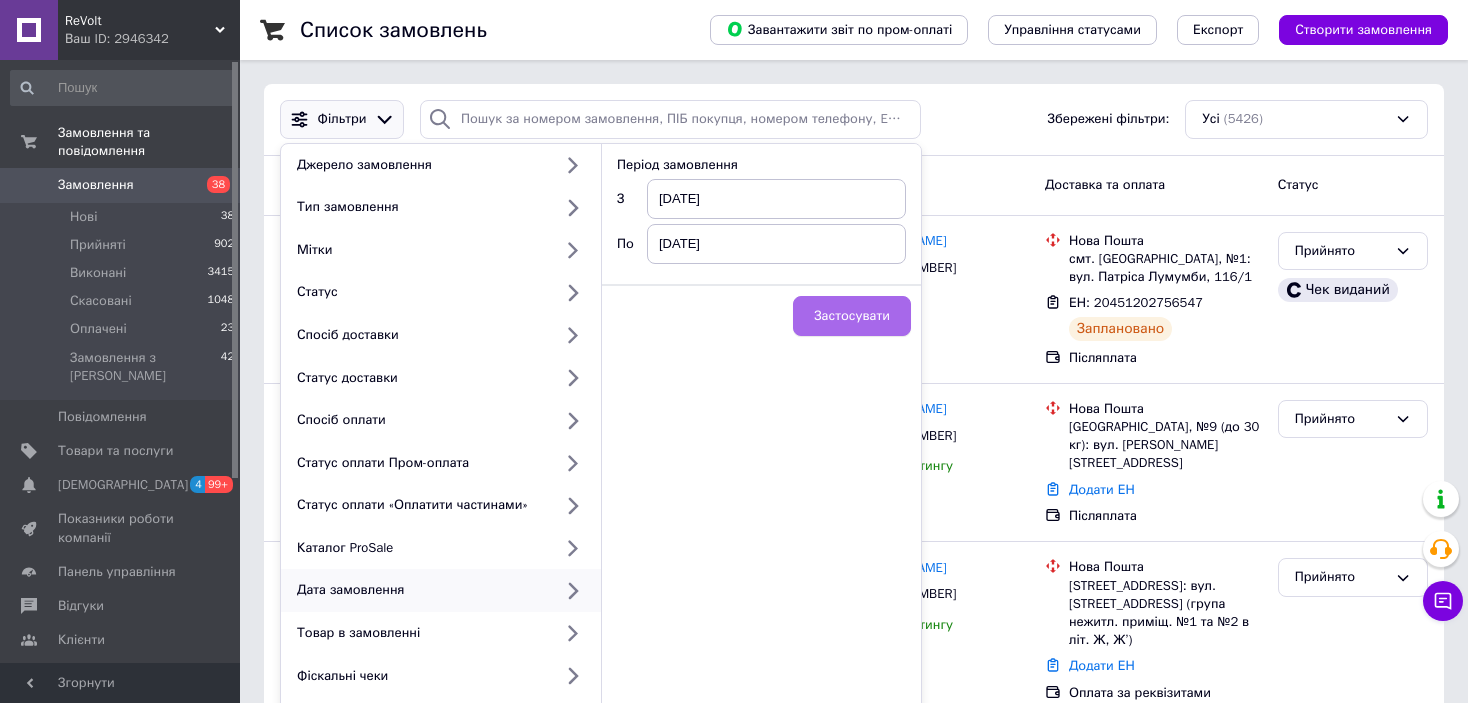 click on "Застосувати" at bounding box center (852, 316) 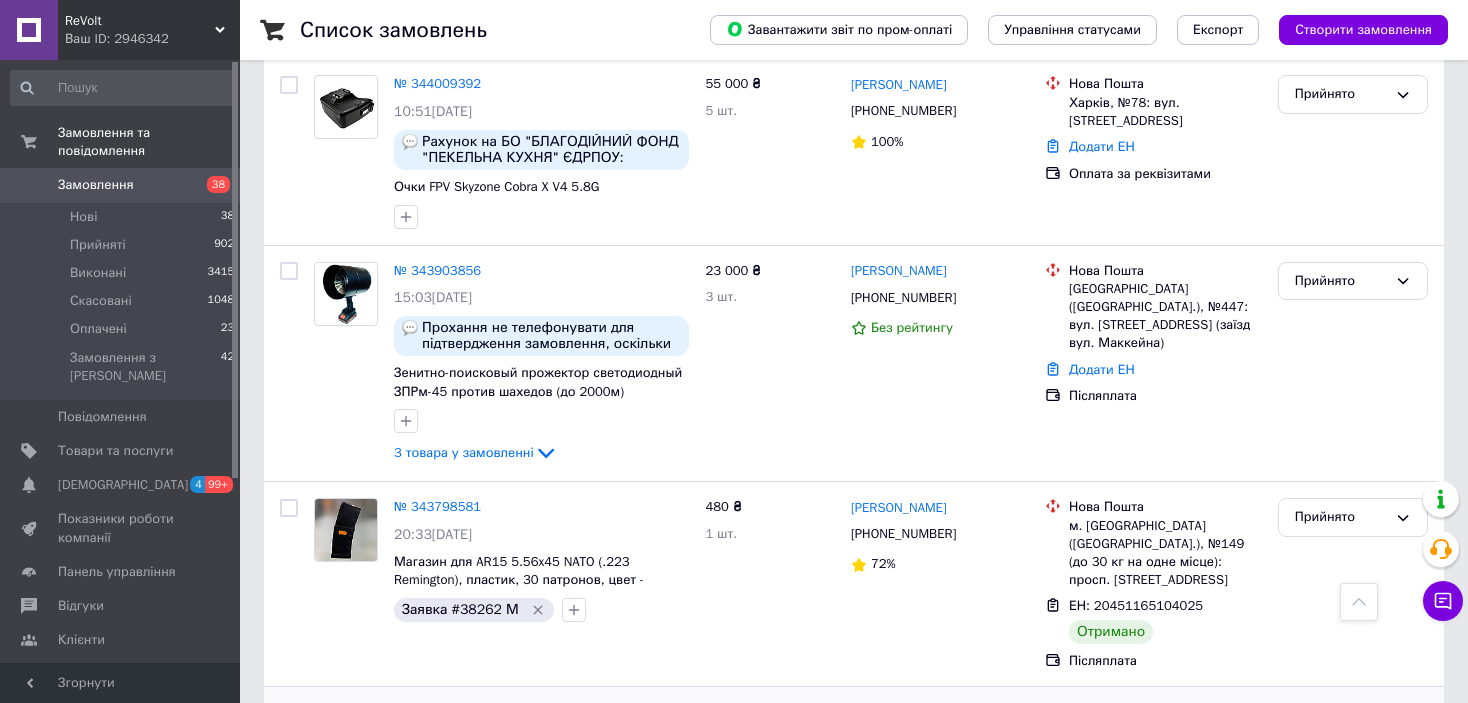 scroll, scrollTop: 8300, scrollLeft: 0, axis: vertical 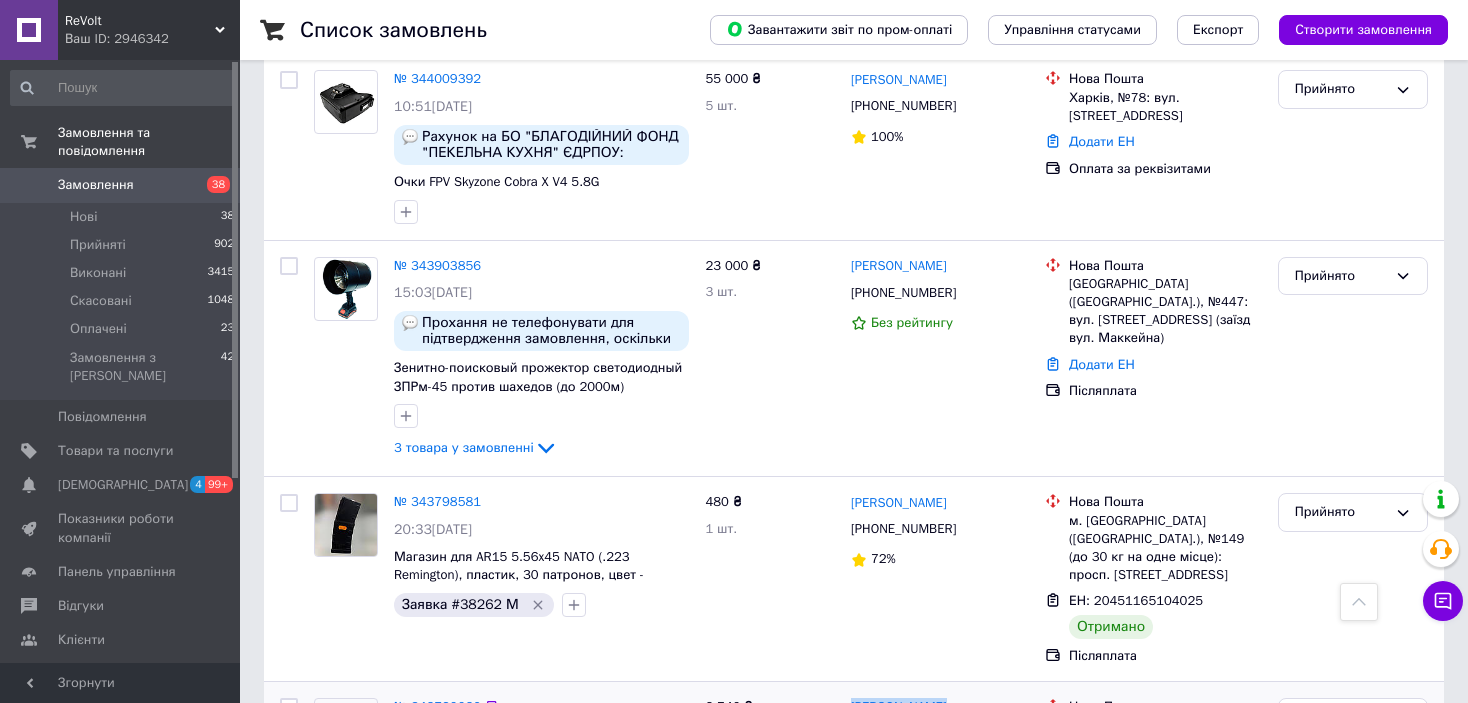 drag, startPoint x: 843, startPoint y: 304, endPoint x: 945, endPoint y: 333, distance: 106.04244 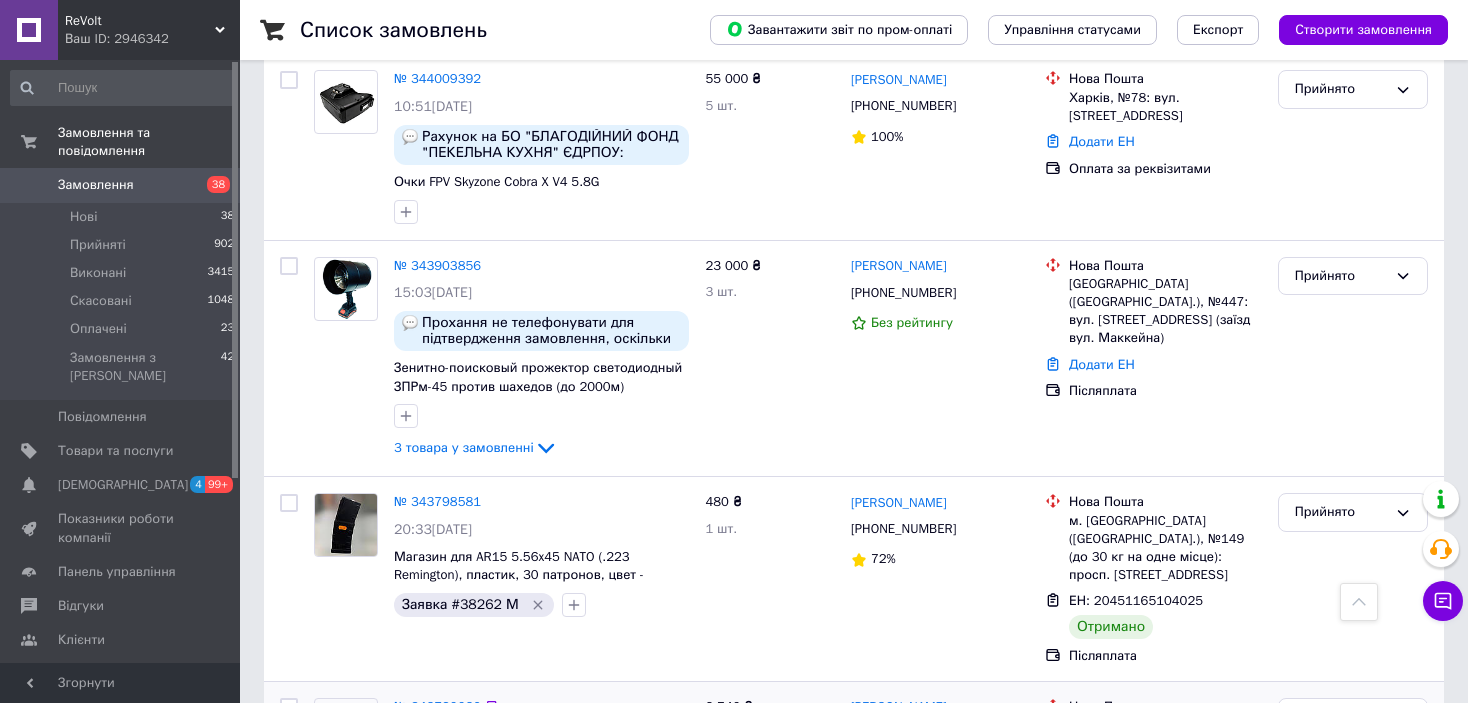 drag, startPoint x: 392, startPoint y: 356, endPoint x: 460, endPoint y: 381, distance: 72.44998 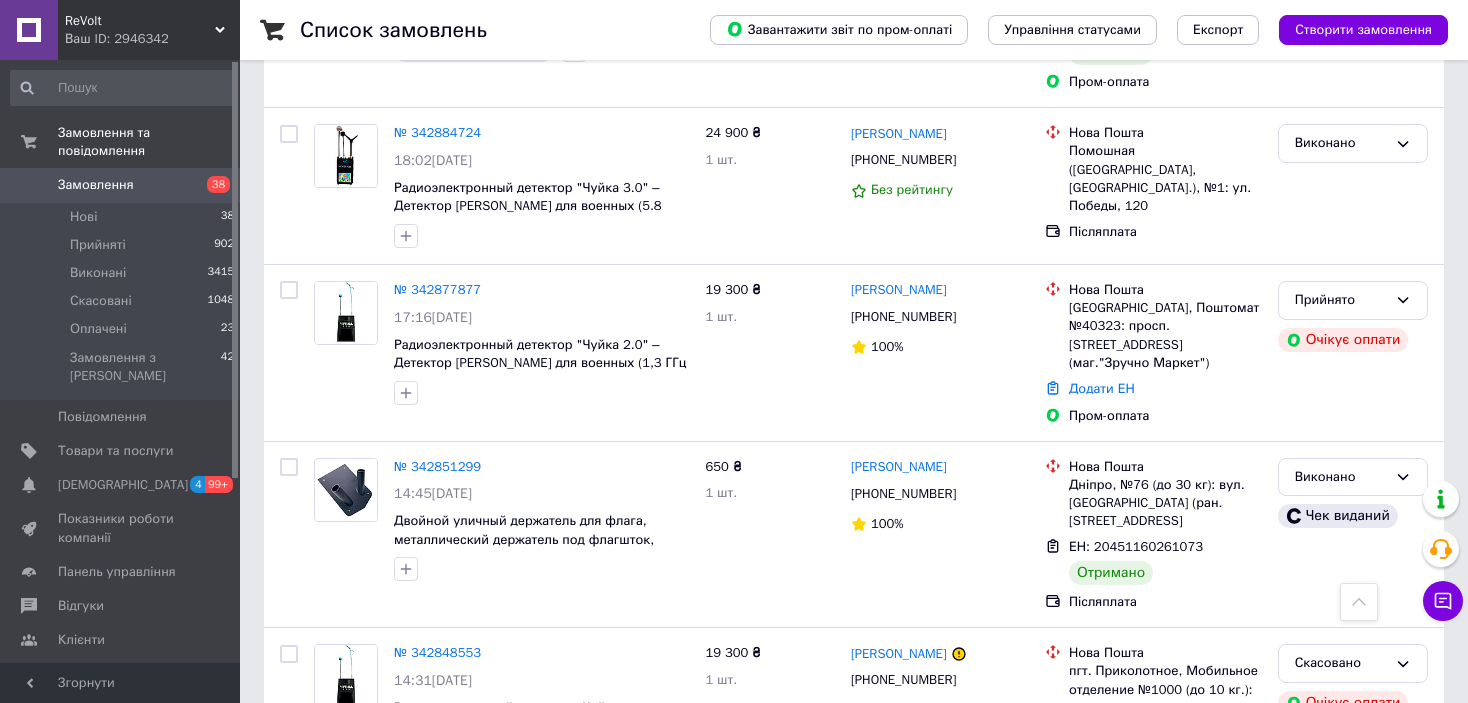 scroll, scrollTop: 12700, scrollLeft: 0, axis: vertical 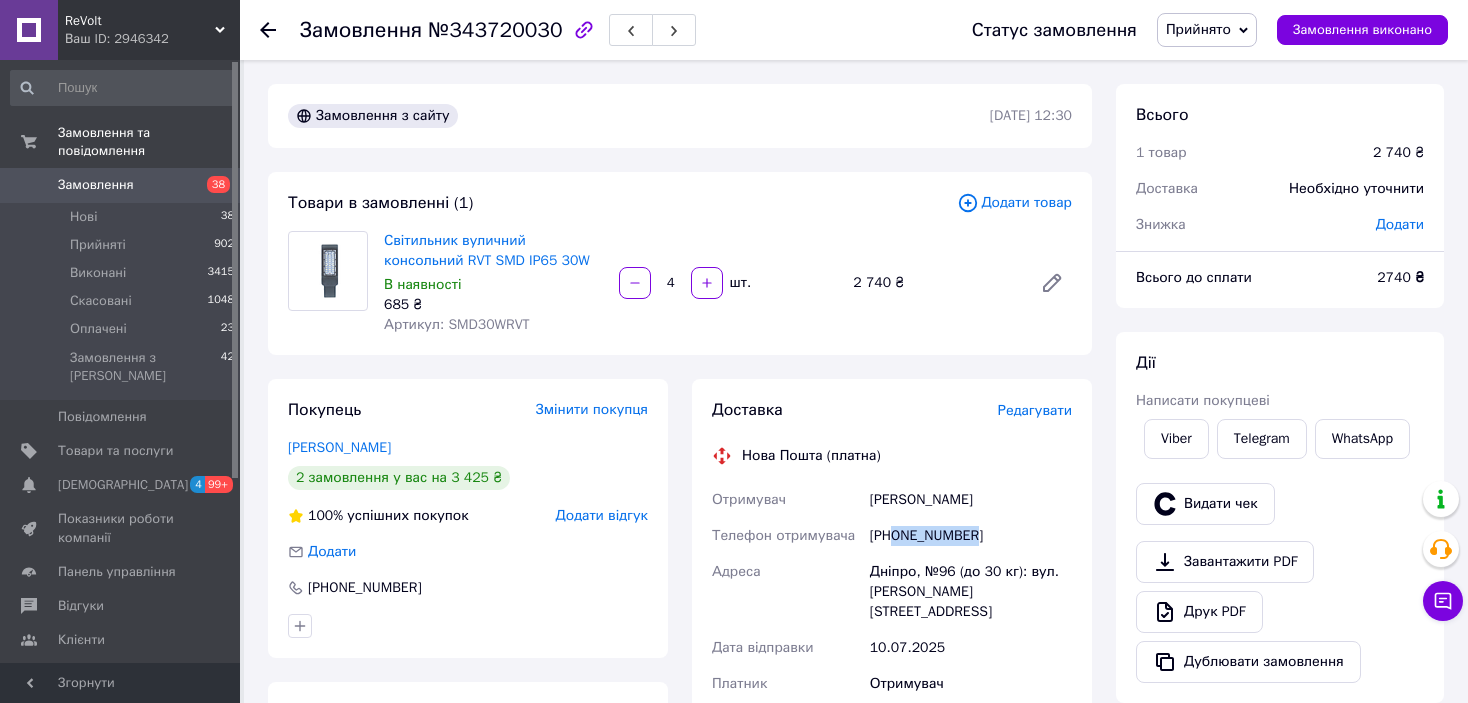 drag, startPoint x: 893, startPoint y: 535, endPoint x: 983, endPoint y: 533, distance: 90.02222 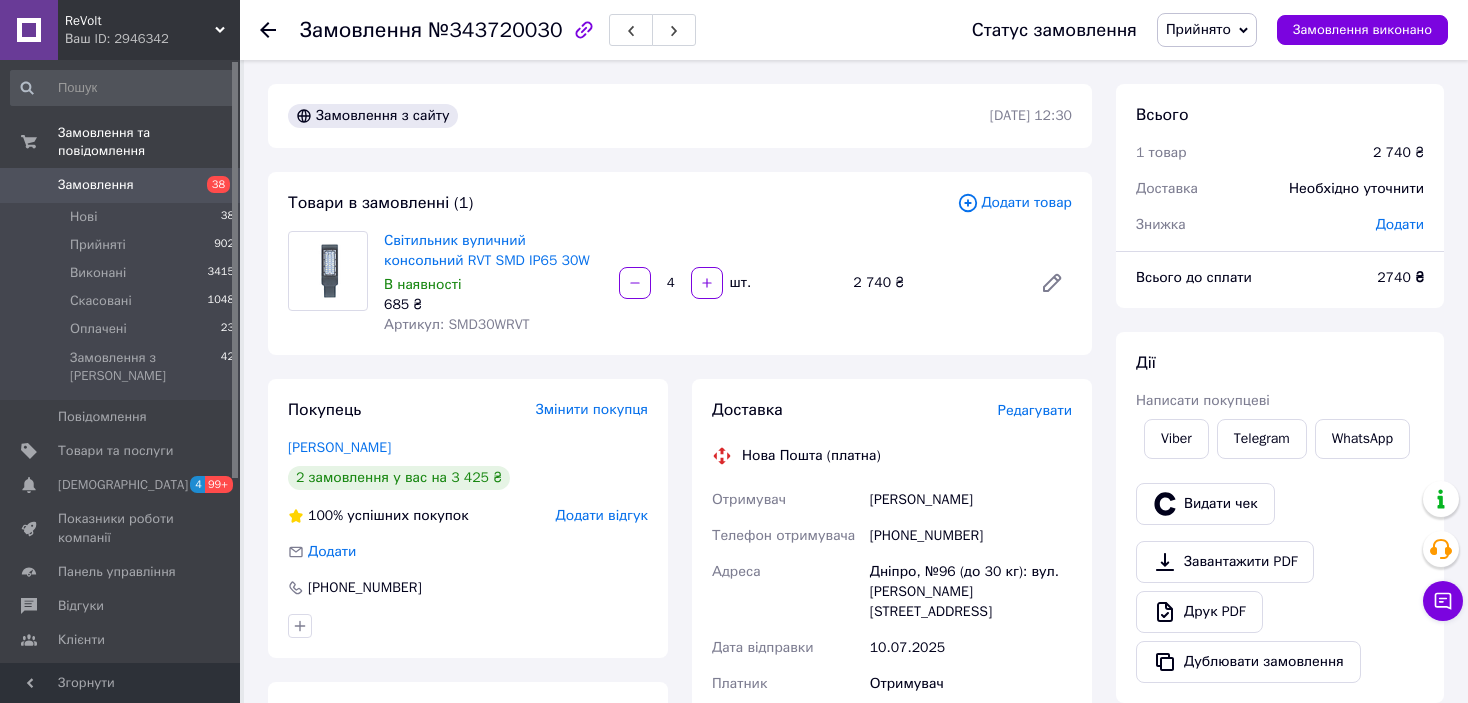 click at bounding box center [280, 30] 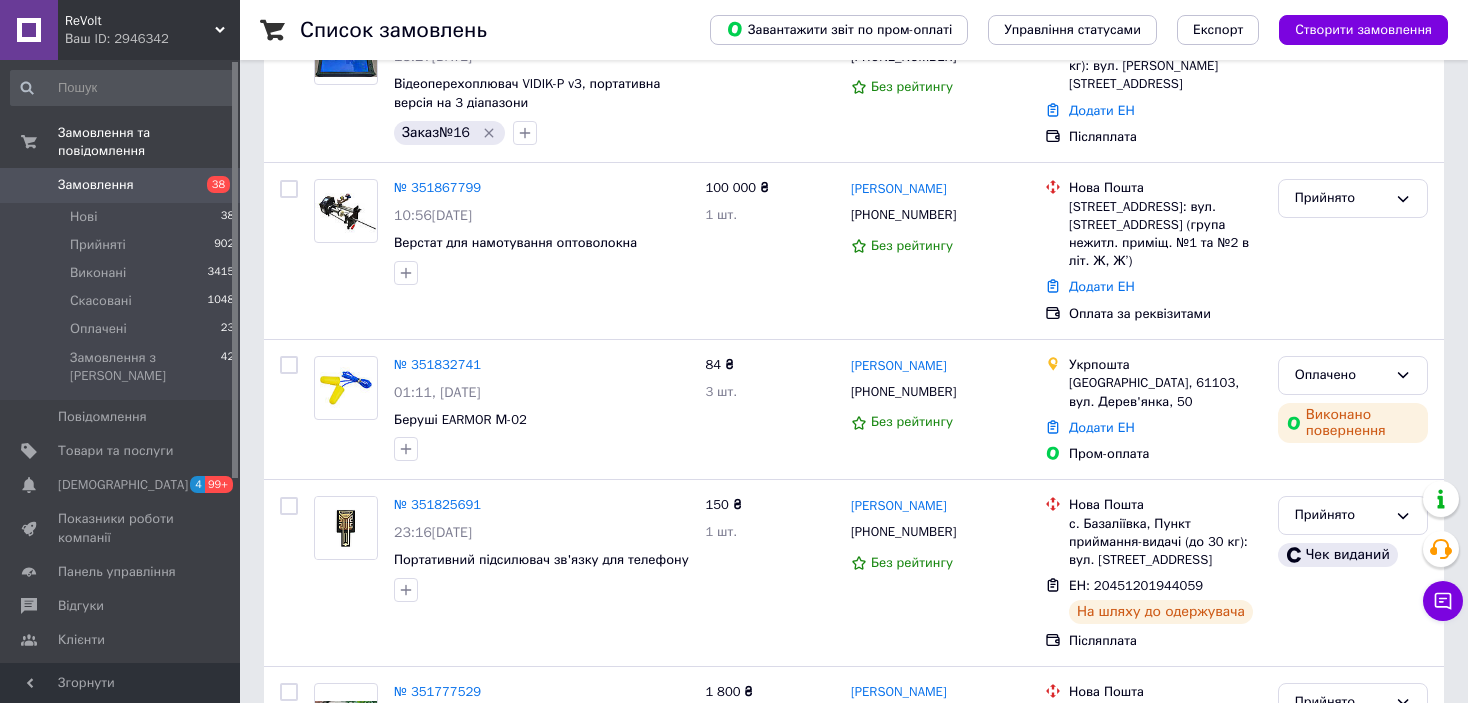 scroll, scrollTop: 0, scrollLeft: 0, axis: both 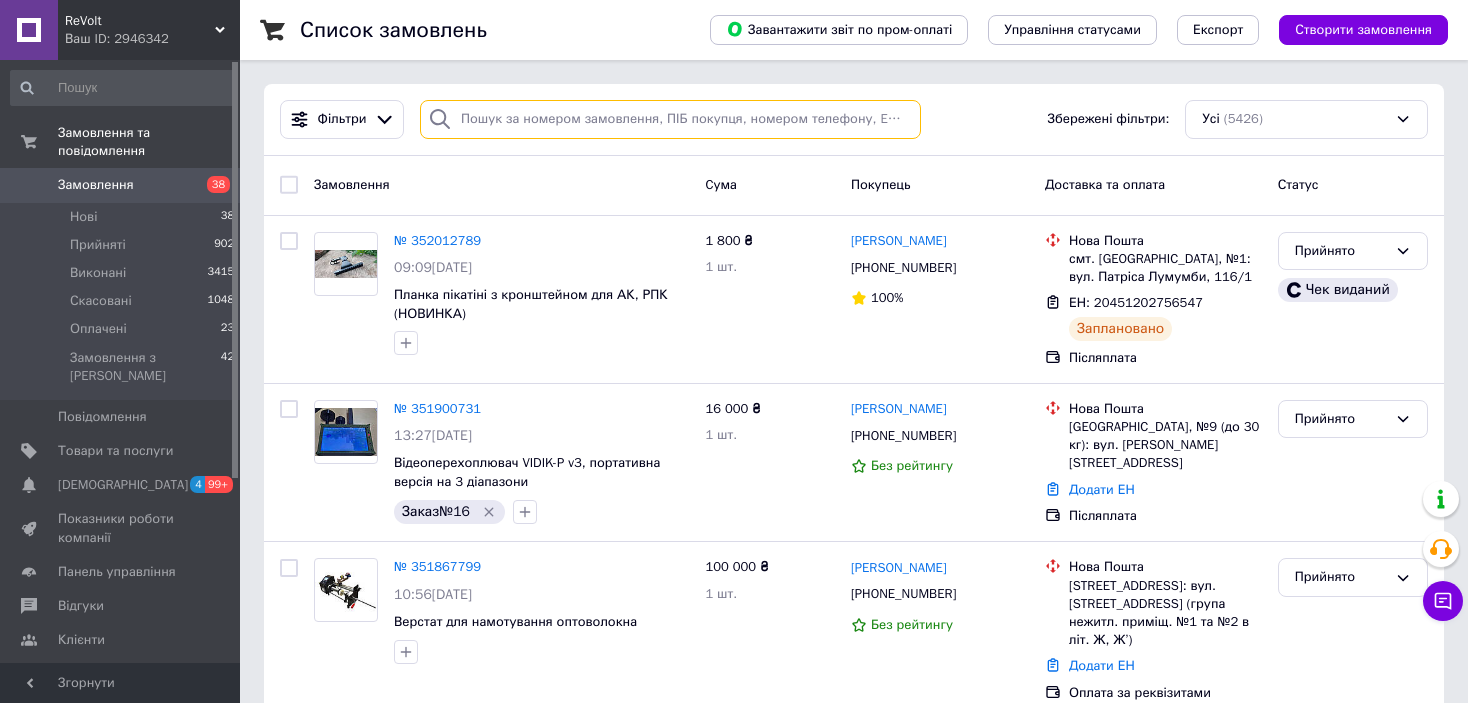 click at bounding box center (670, 119) 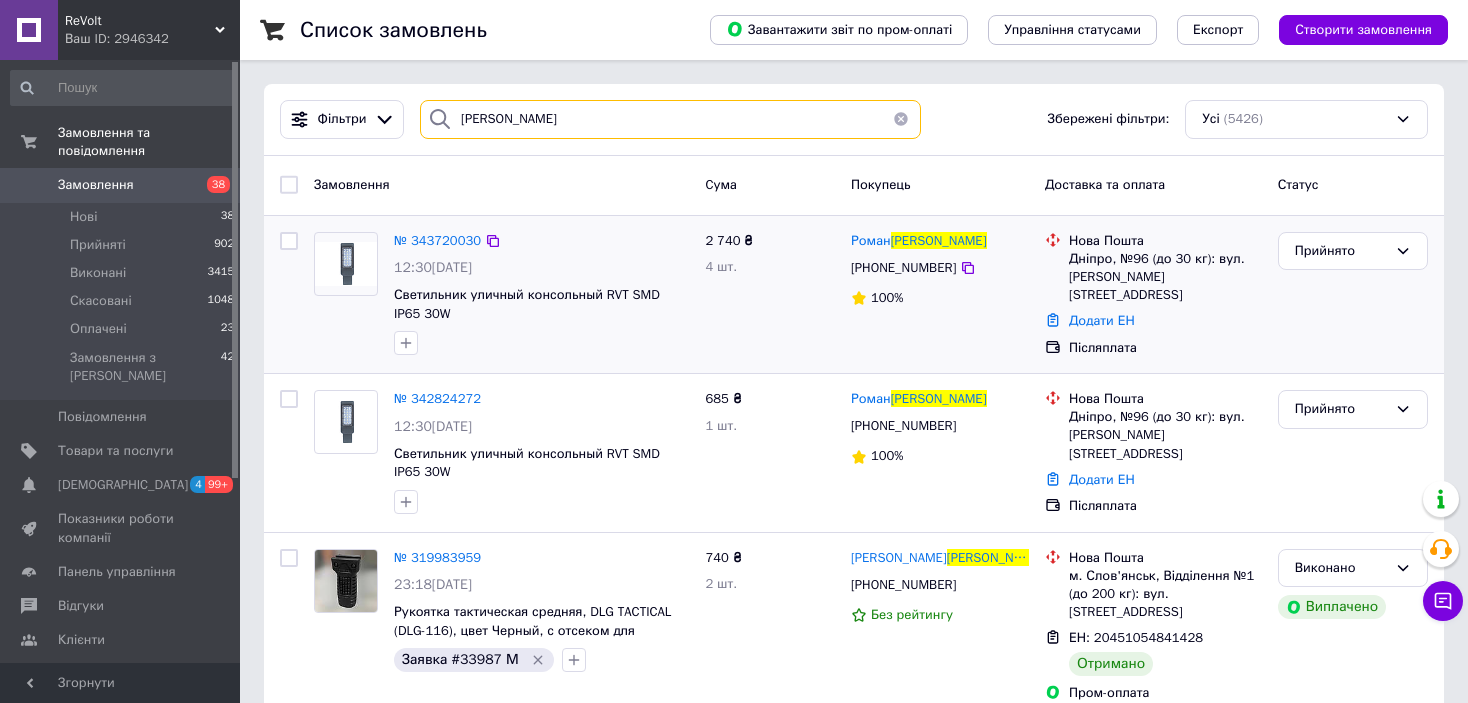 type on "кравченко" 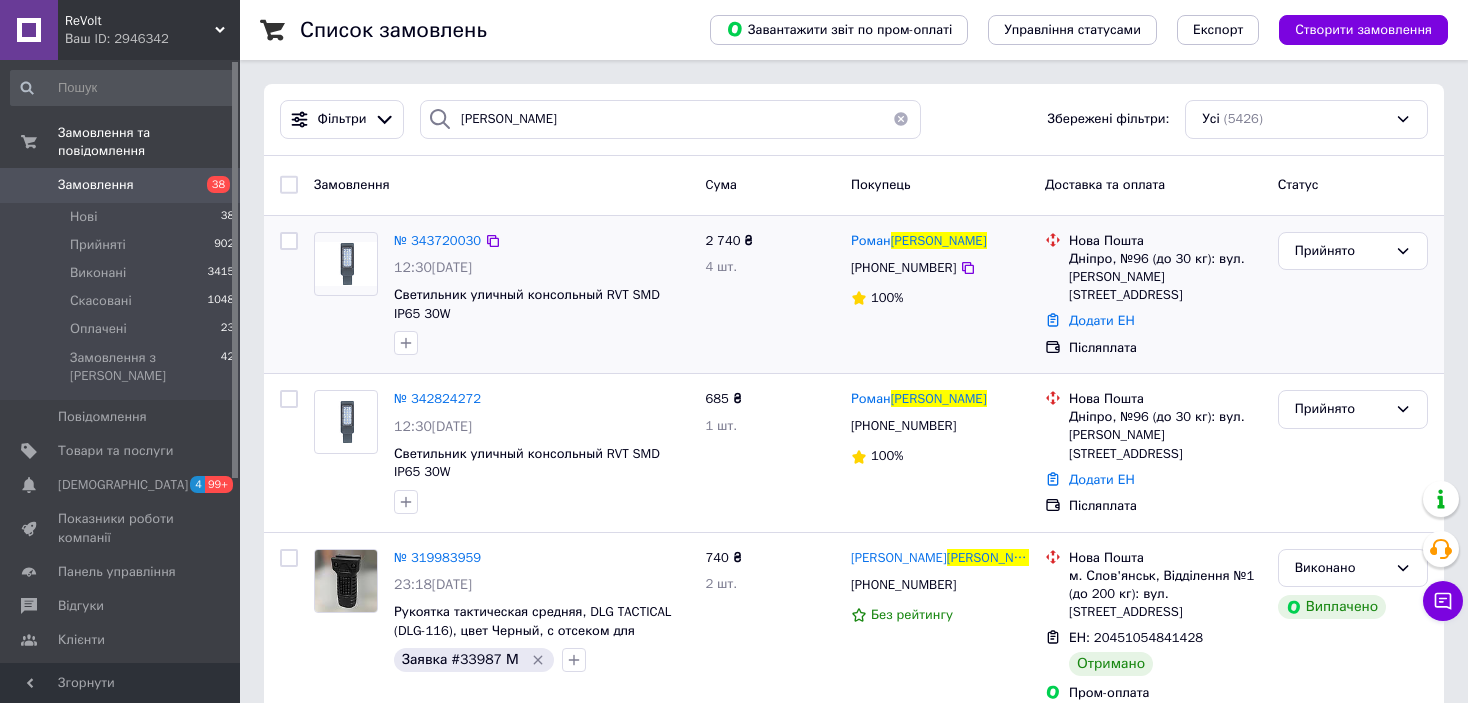 click on "Дніпро, №96 (до 30 кг): вул. [PERSON_NAME][STREET_ADDRESS]" at bounding box center (1165, 277) 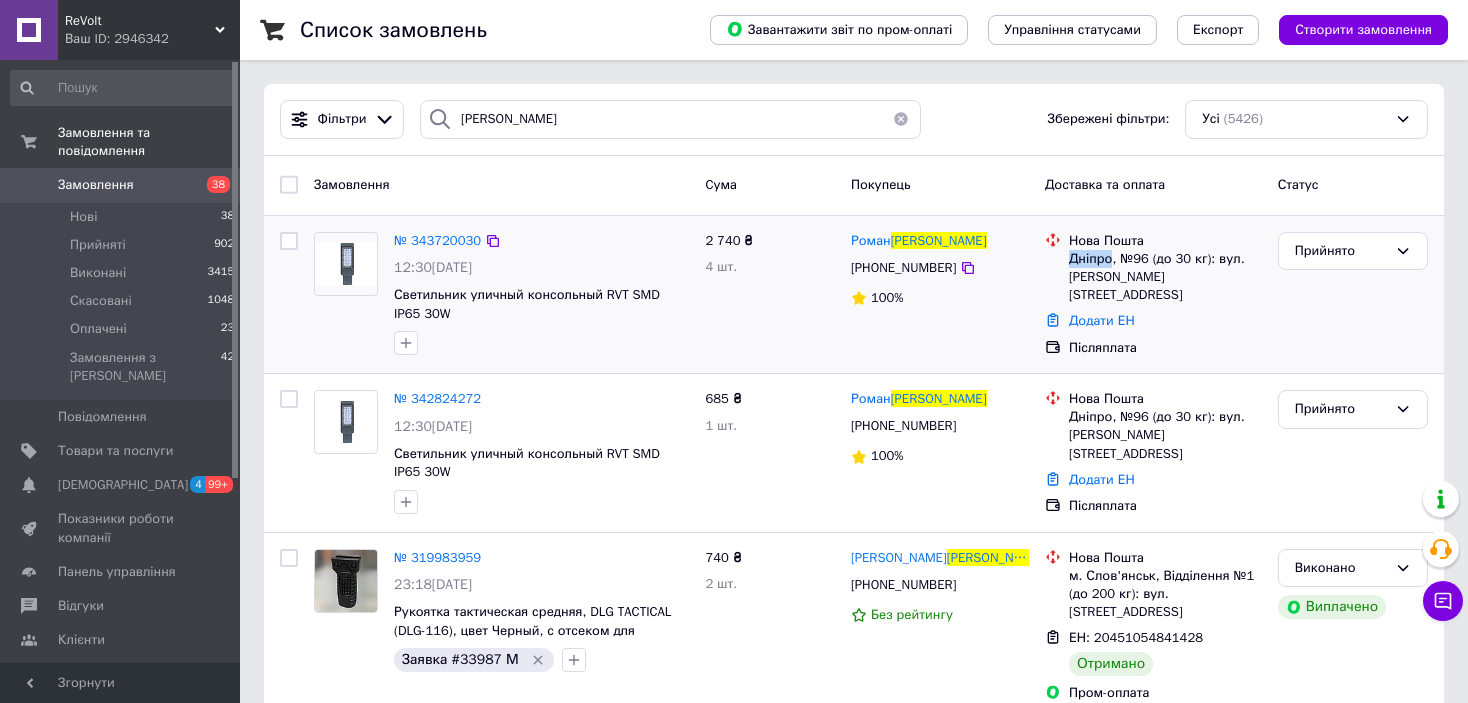 click on "Дніпро, №96 (до 30 кг): вул. [PERSON_NAME][STREET_ADDRESS]" at bounding box center (1165, 277) 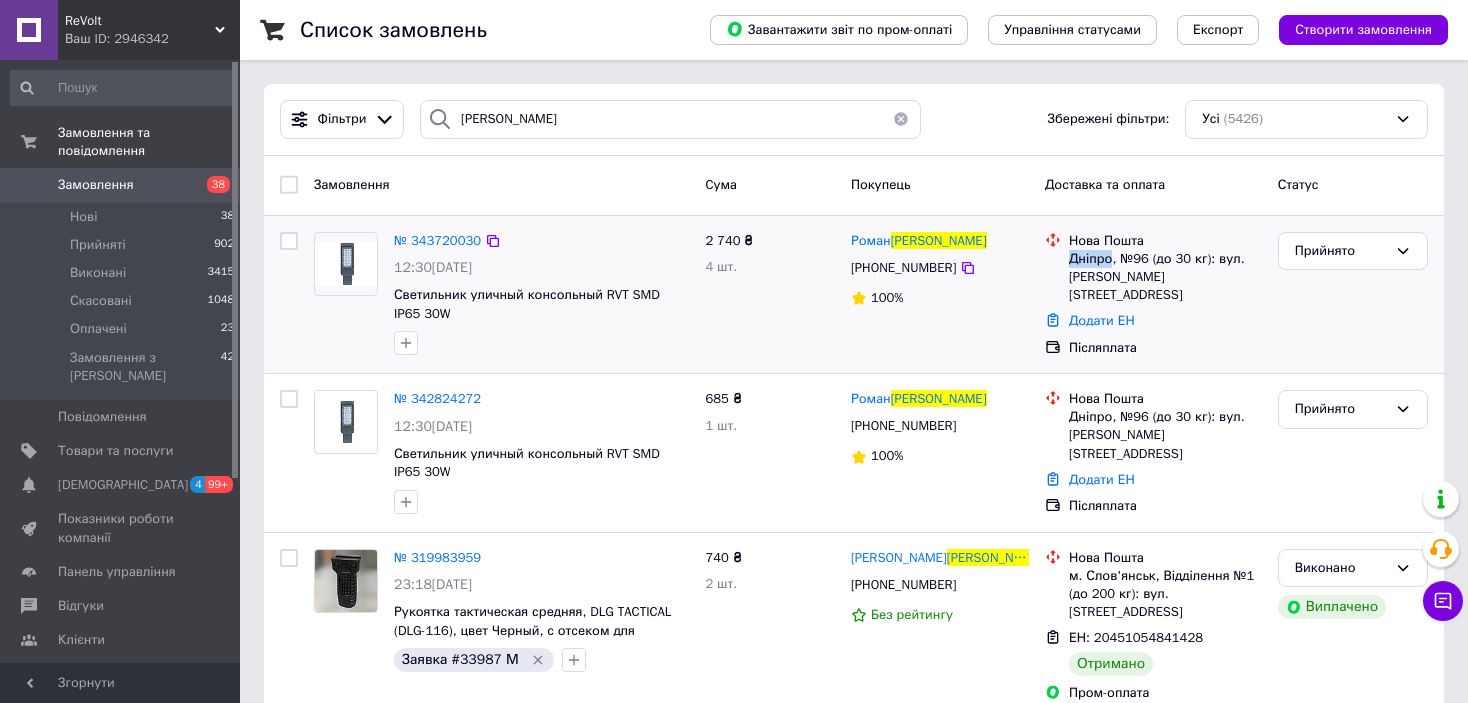 copy on "Дніпро" 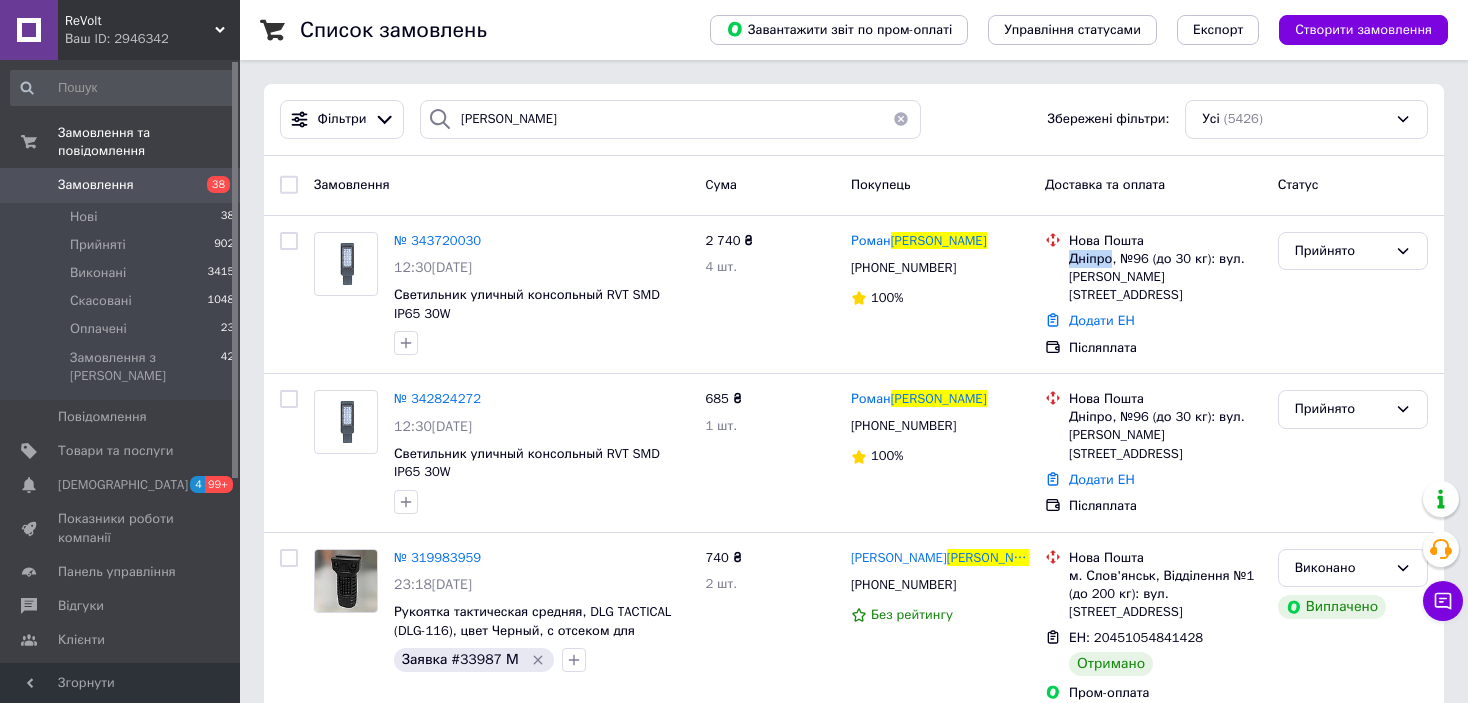 click on "Замовлення" at bounding box center [121, 185] 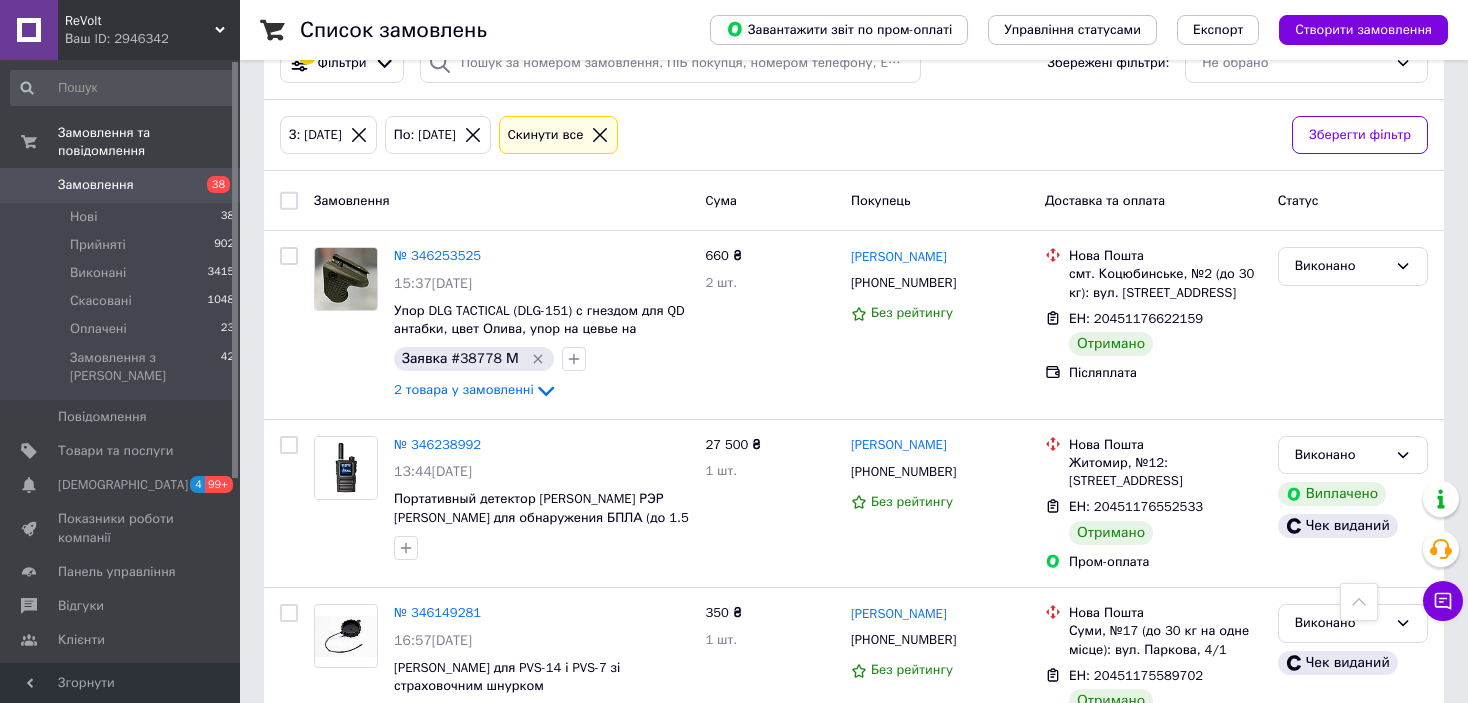 scroll, scrollTop: 0, scrollLeft: 0, axis: both 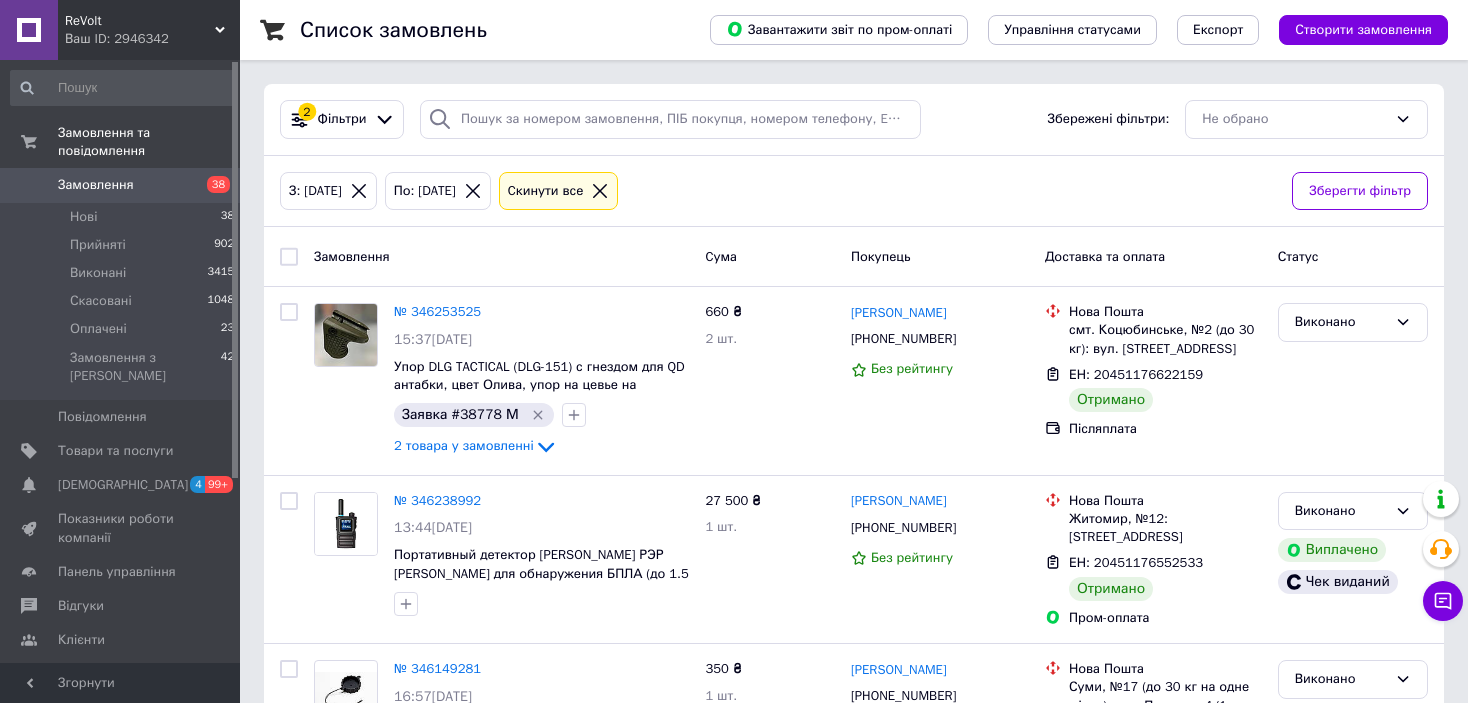 click on "38" at bounding box center (212, 185) 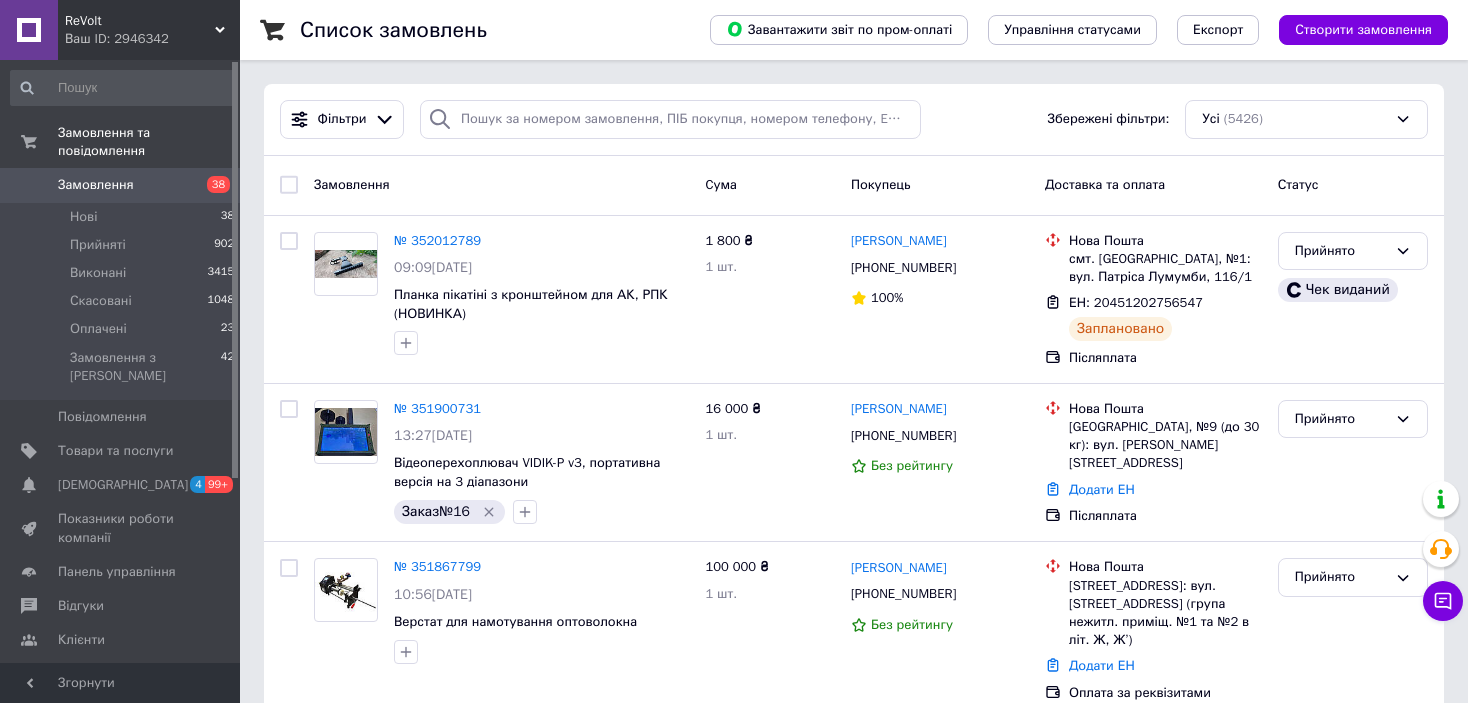click on "Замовлення" at bounding box center (121, 185) 